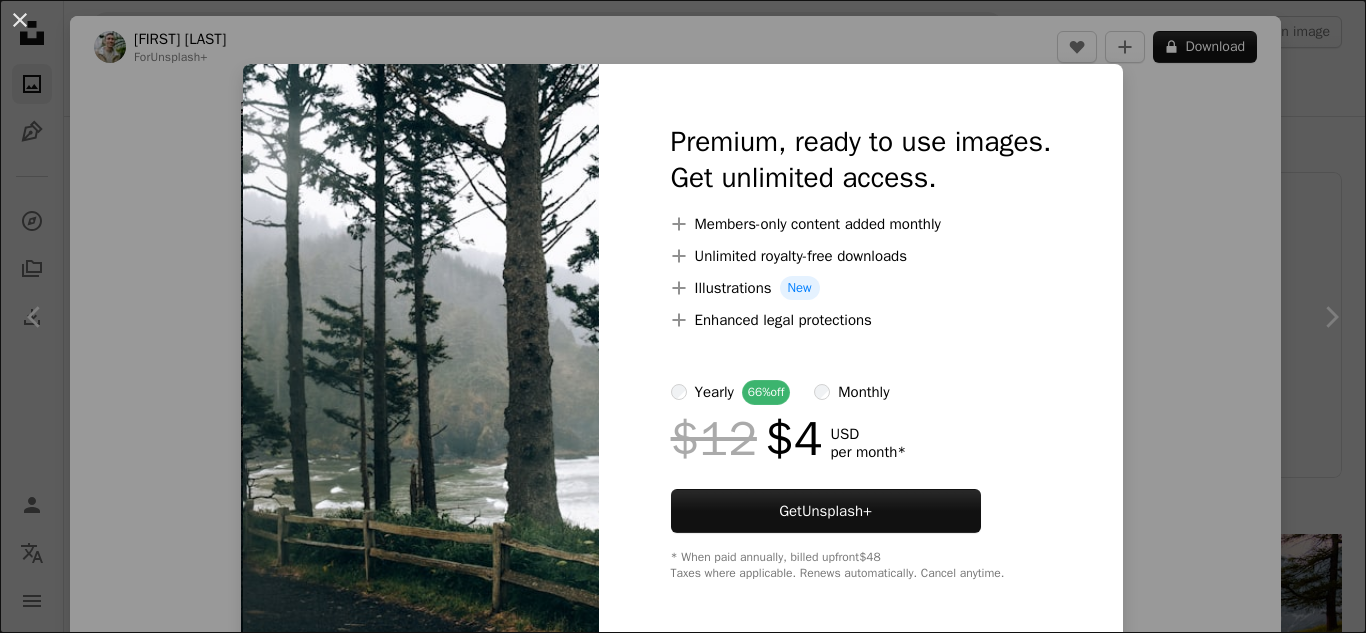 scroll, scrollTop: 189, scrollLeft: 0, axis: vertical 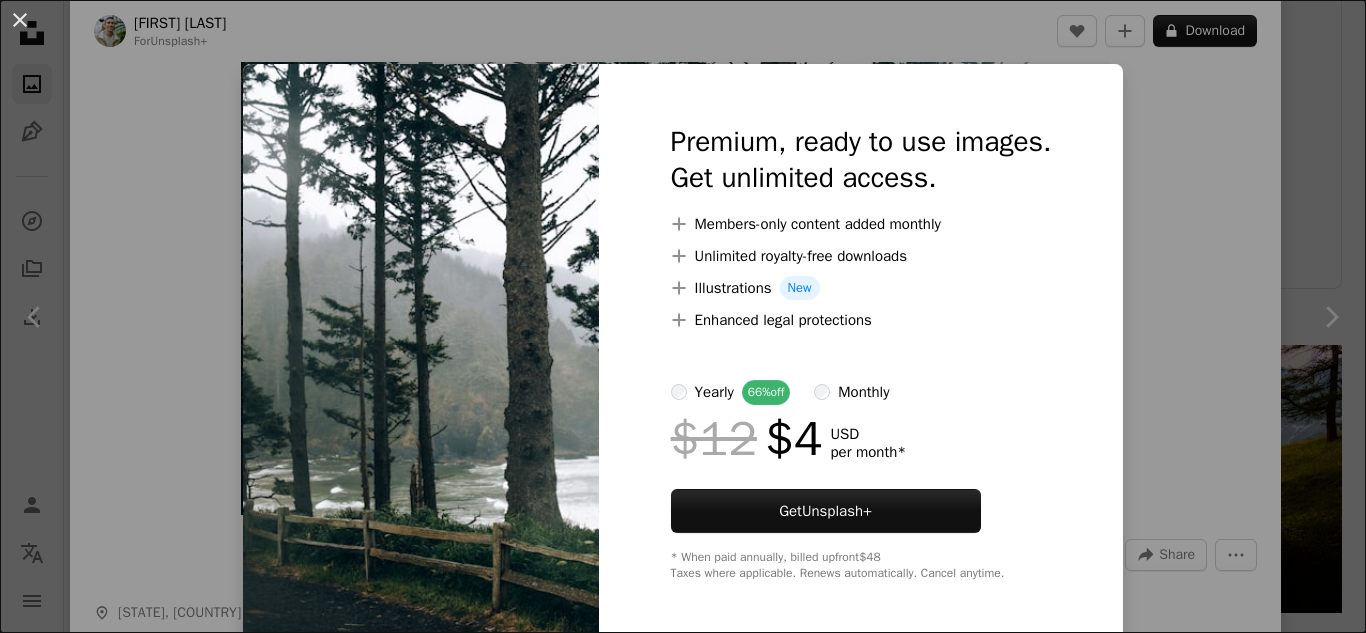 click on "An X shape Premium, ready to use images. Get unlimited access. A plus sign Members-only content added monthly A plus sign Unlimited royalty-free downloads A plus sign Illustrations  New A plus sign Enhanced legal protections yearly 66%  off monthly $12   $4 USD per month * Get  Unsplash+ * When paid annually, billed upfront  $48 Taxes where applicable. Renews automatically. Cancel anytime." at bounding box center [683, 316] 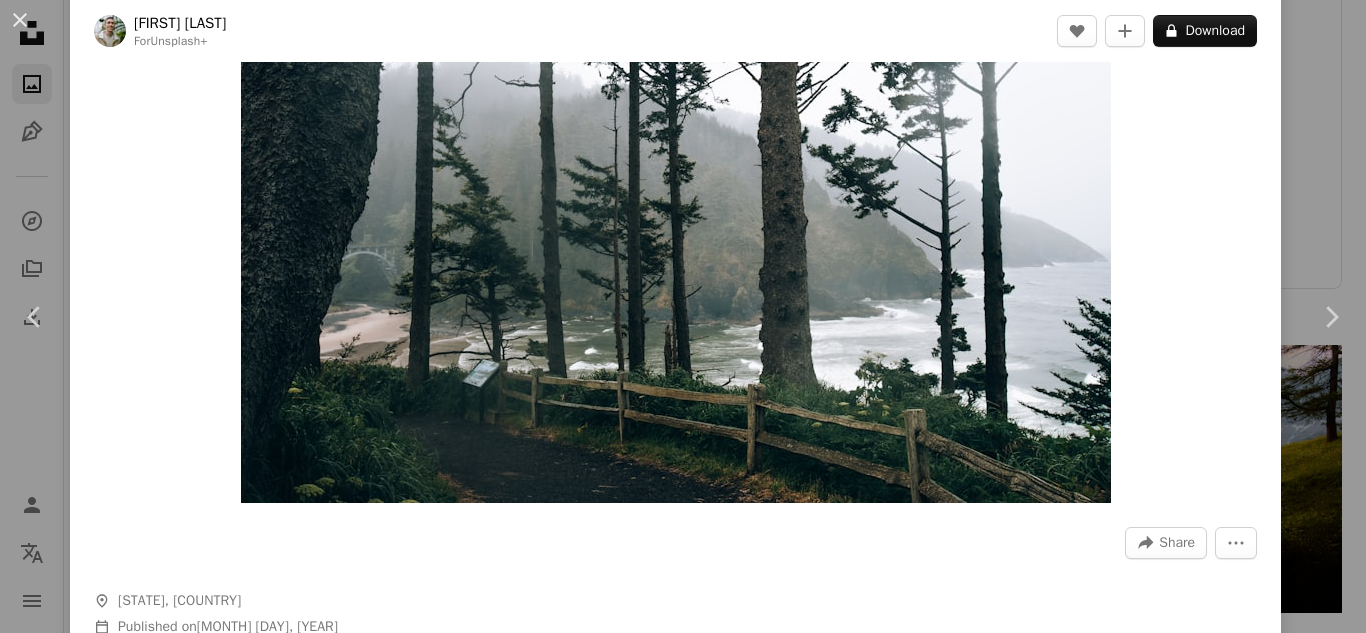 scroll, scrollTop: 0, scrollLeft: 0, axis: both 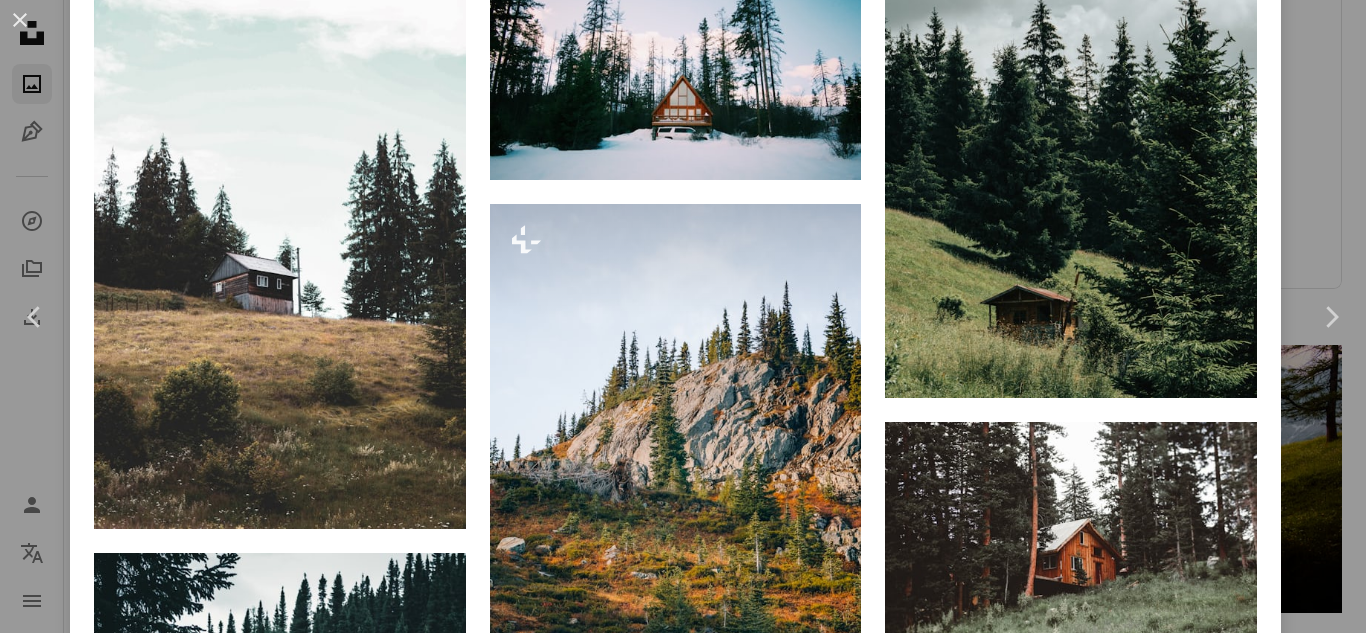 drag, startPoint x: 1363, startPoint y: 202, endPoint x: 1363, endPoint y: 175, distance: 27 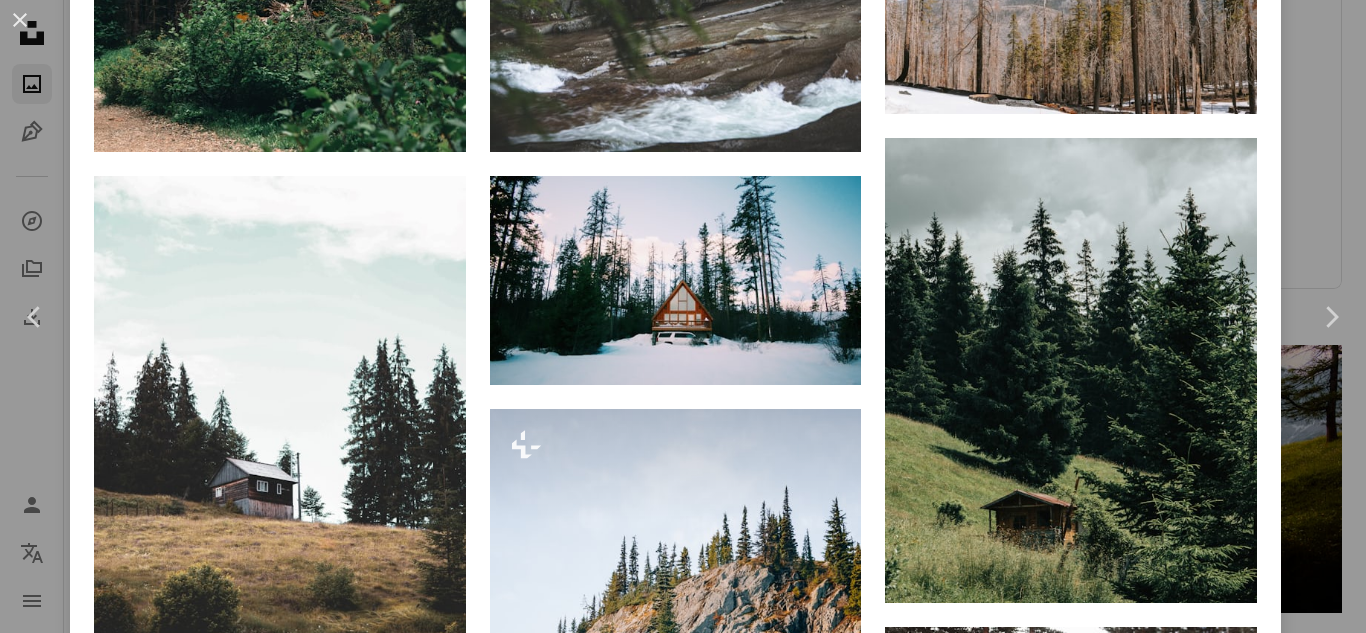 scroll, scrollTop: 1837, scrollLeft: 0, axis: vertical 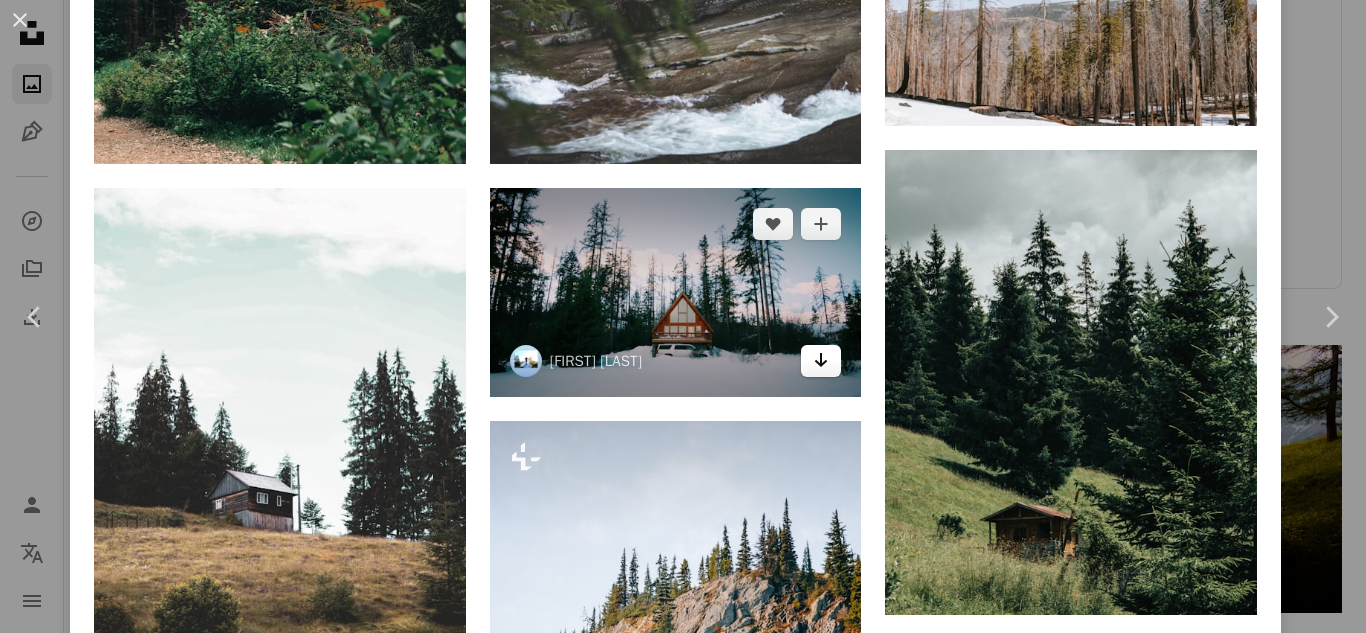 click on "Arrow pointing down" 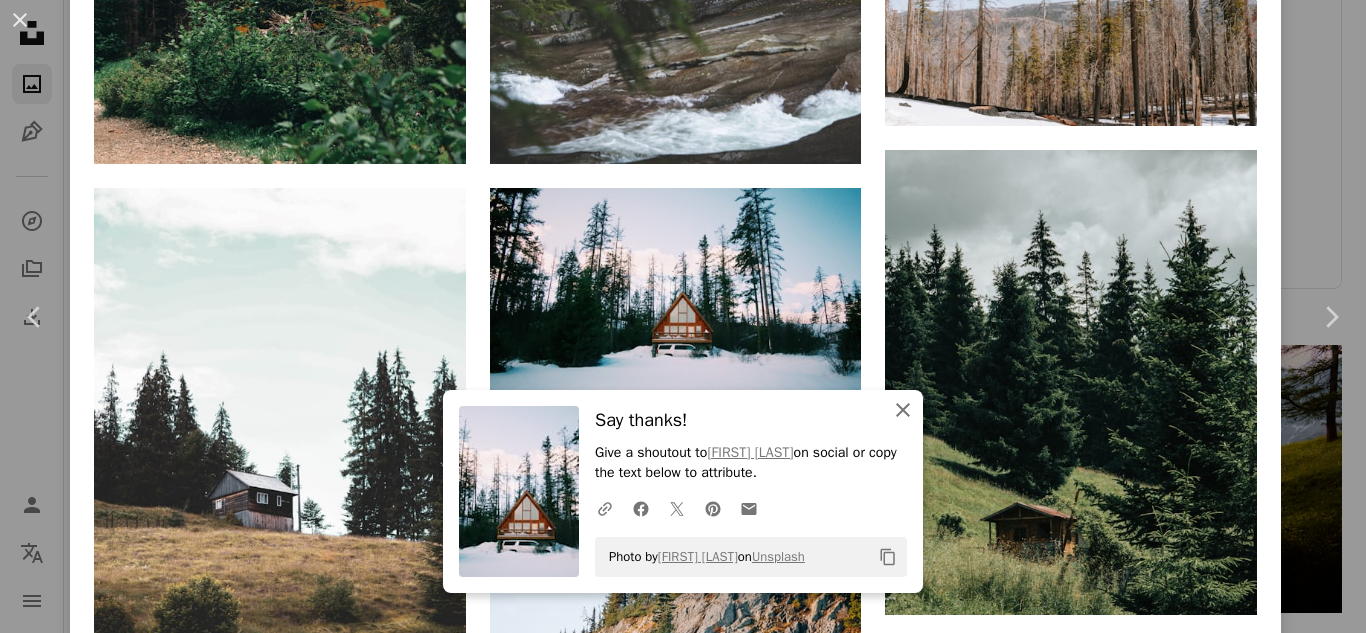 click on "An X shape" 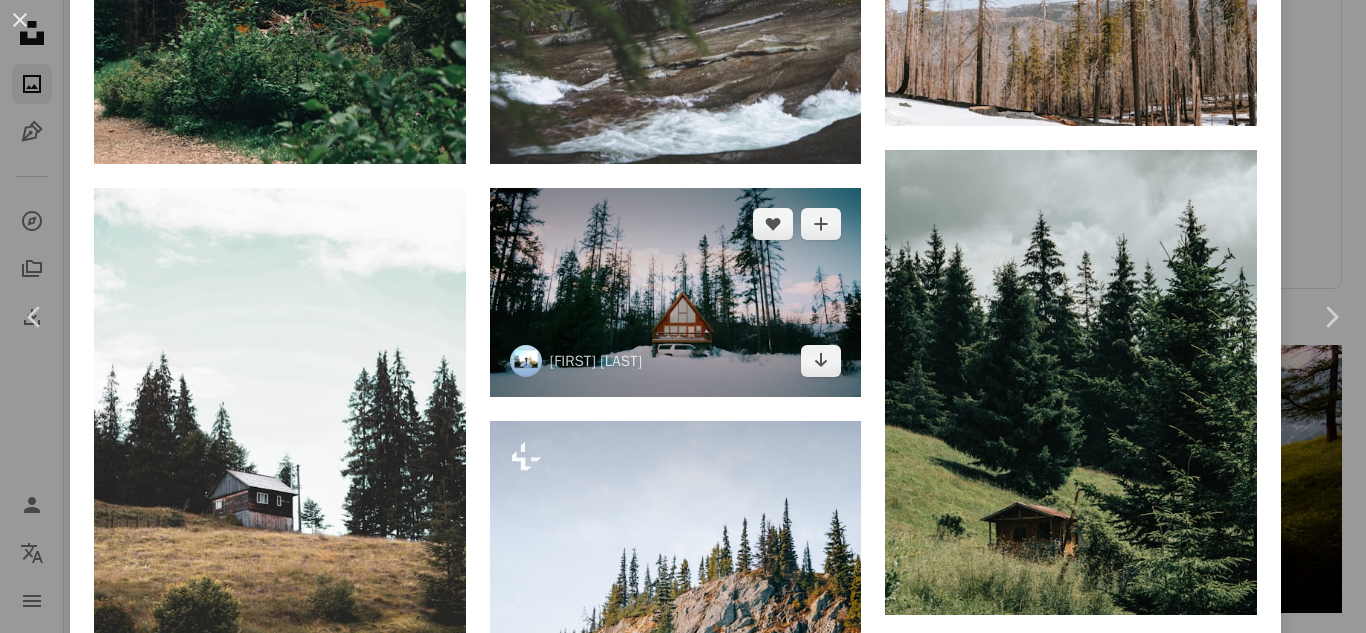click at bounding box center (676, 292) 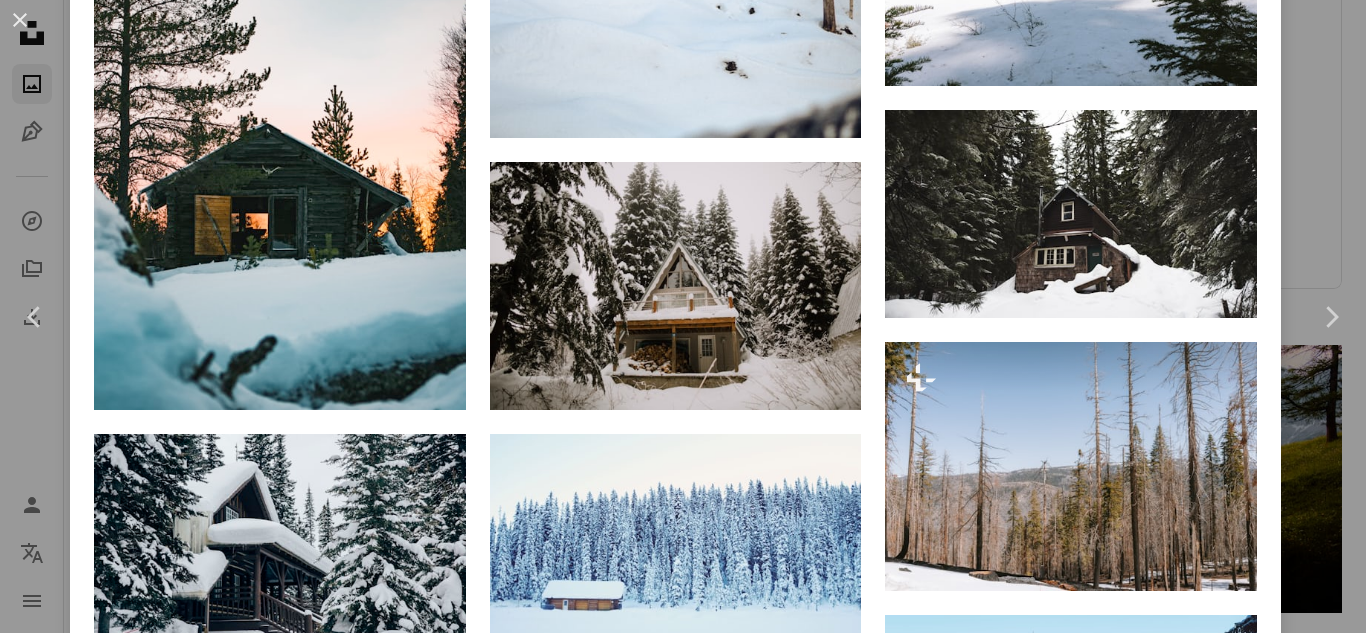 scroll, scrollTop: 0, scrollLeft: 0, axis: both 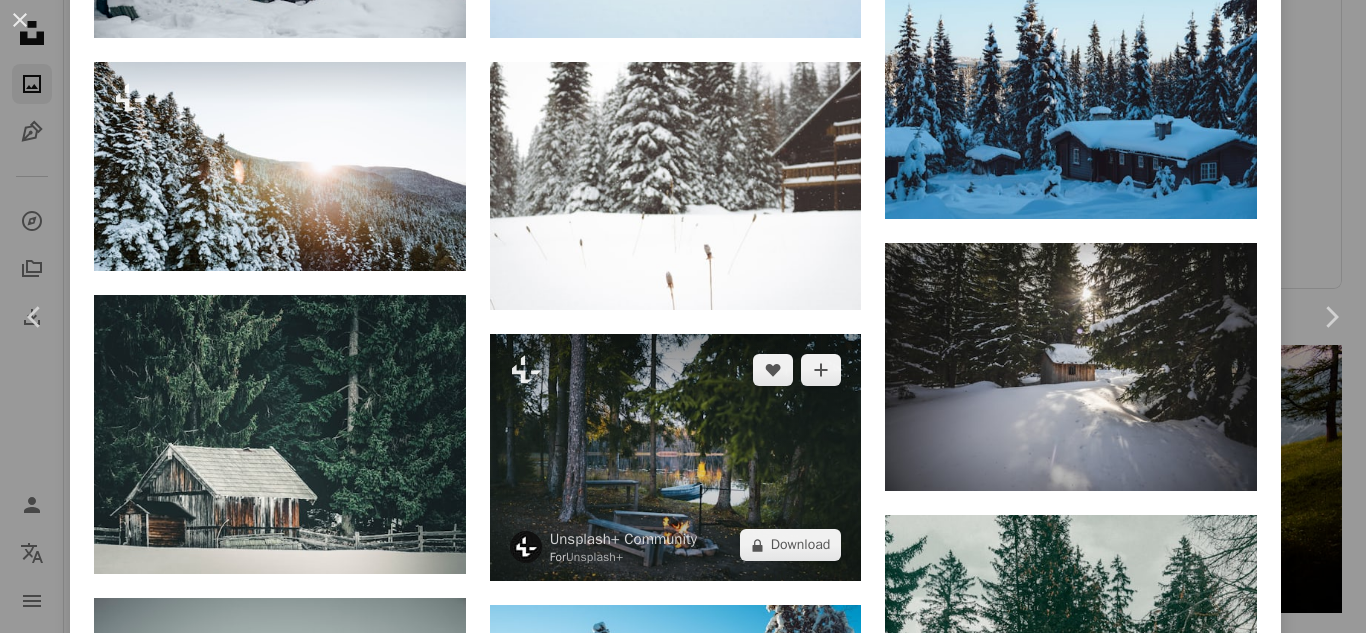 click at bounding box center [676, 458] 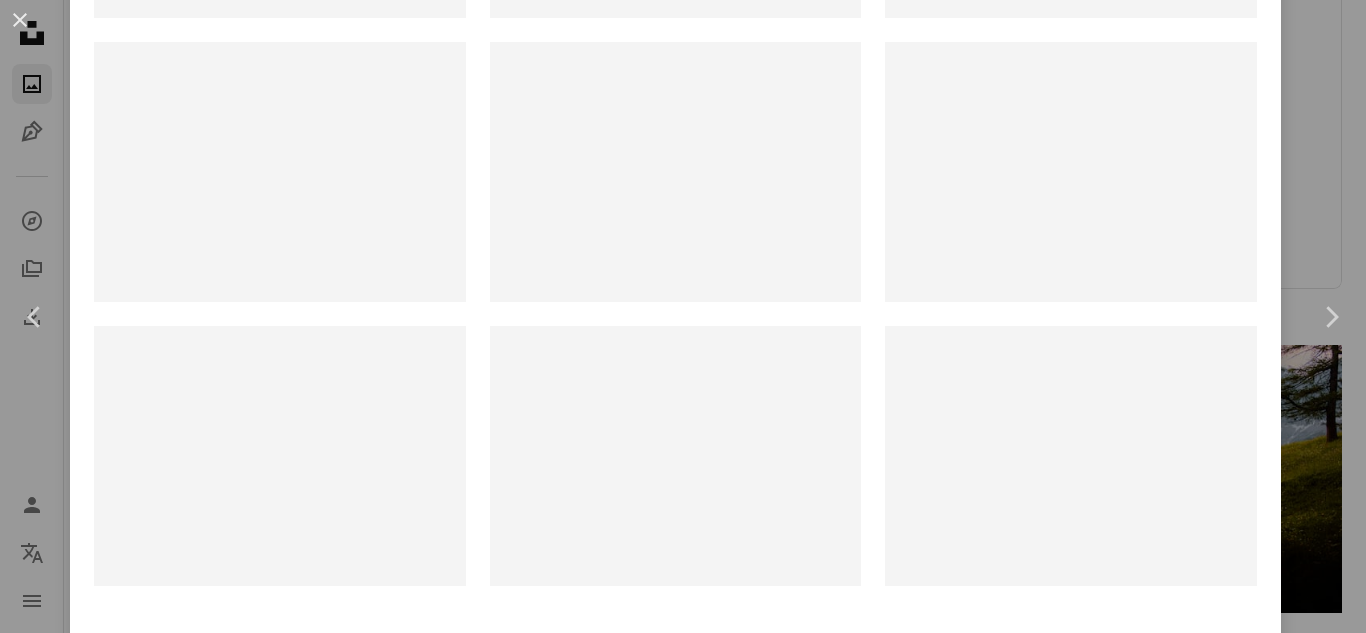 scroll, scrollTop: 0, scrollLeft: 0, axis: both 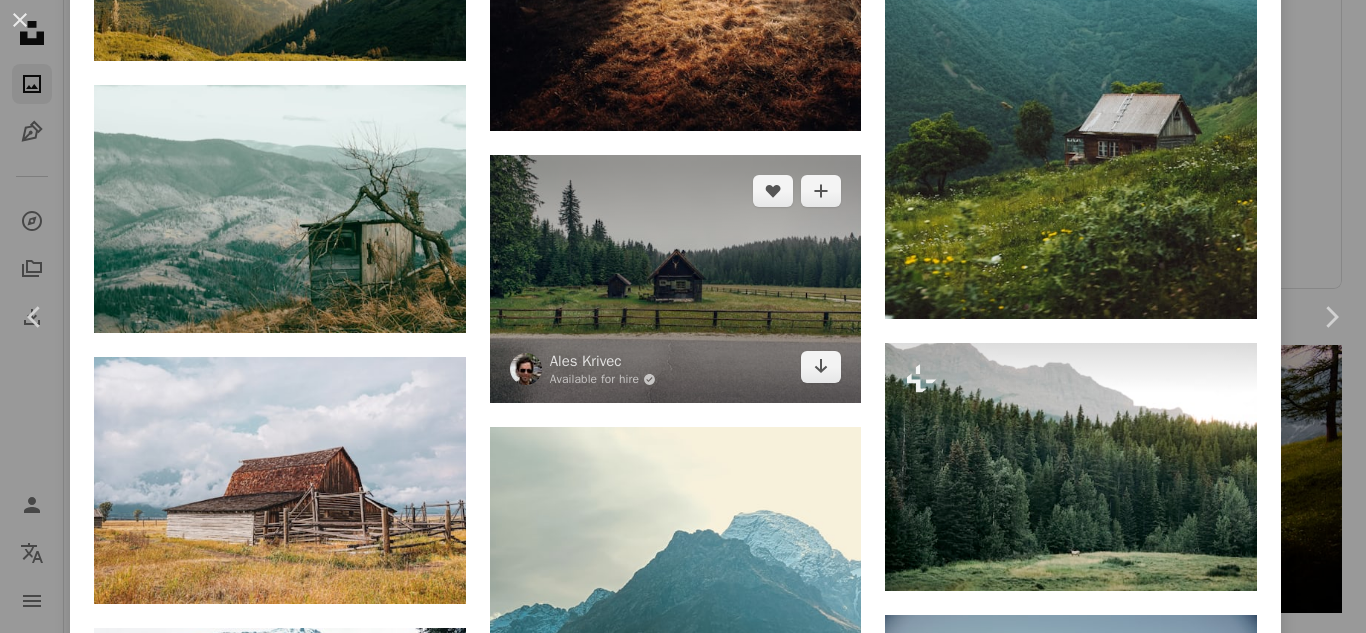 click at bounding box center [676, 279] 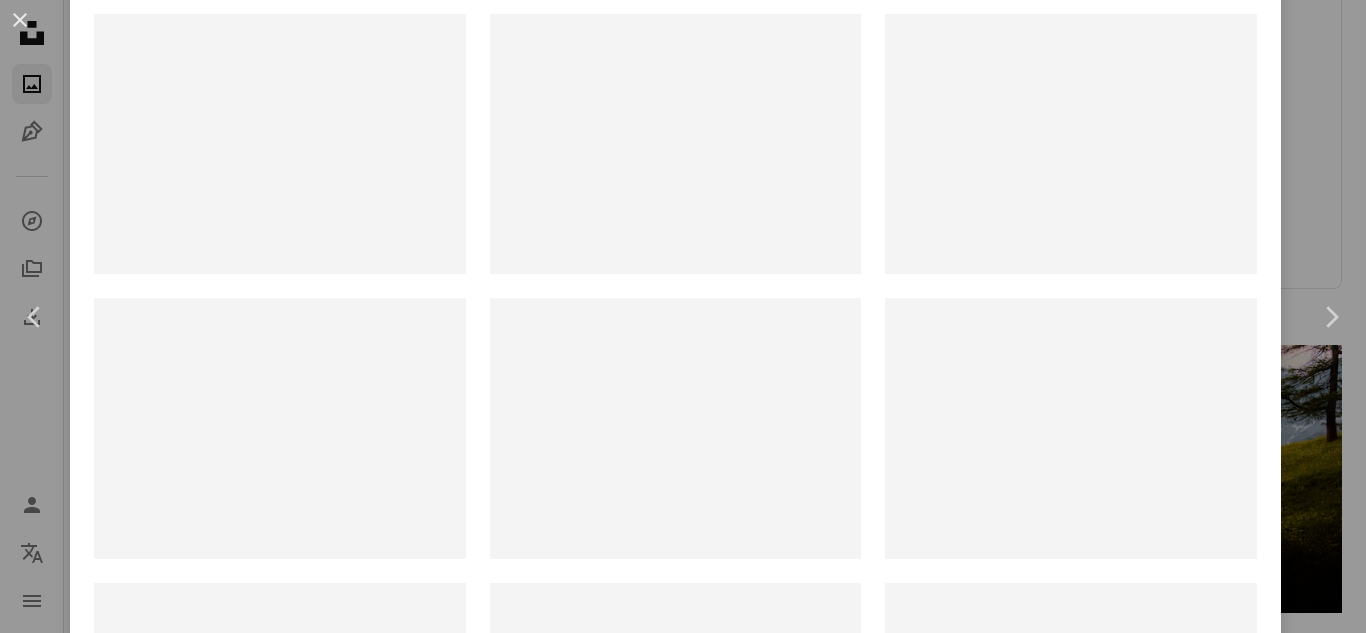 scroll, scrollTop: 0, scrollLeft: 0, axis: both 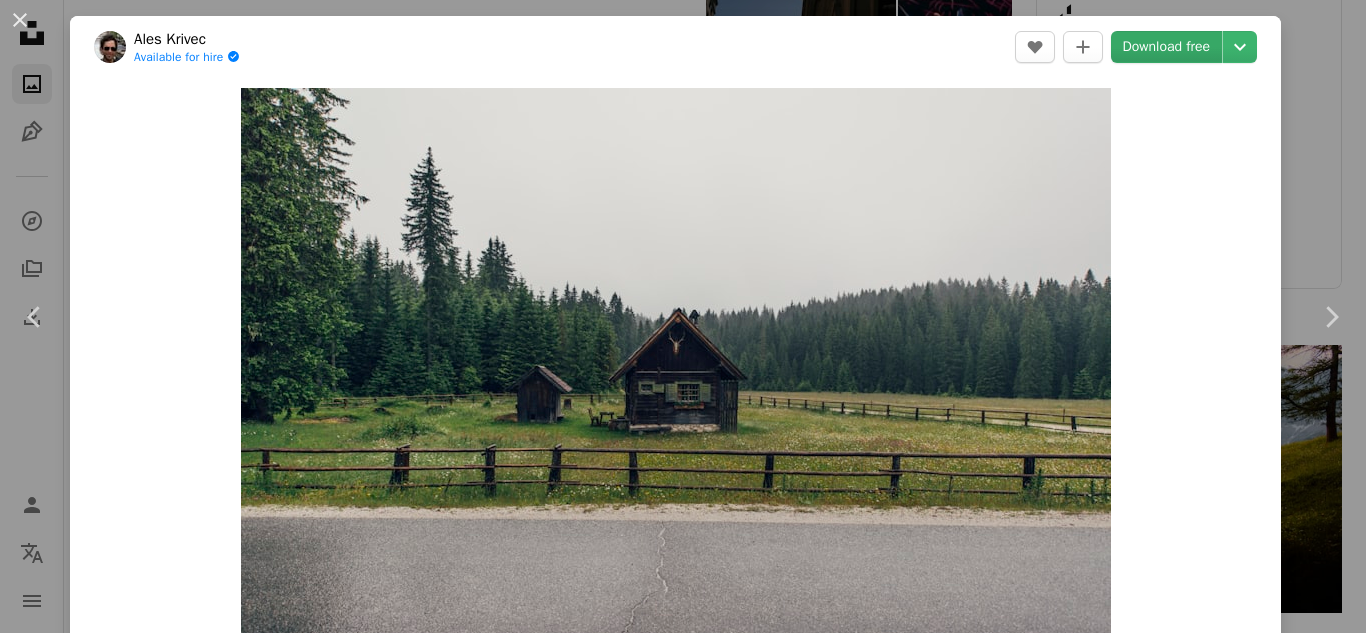 click on "Download free" at bounding box center [1167, 47] 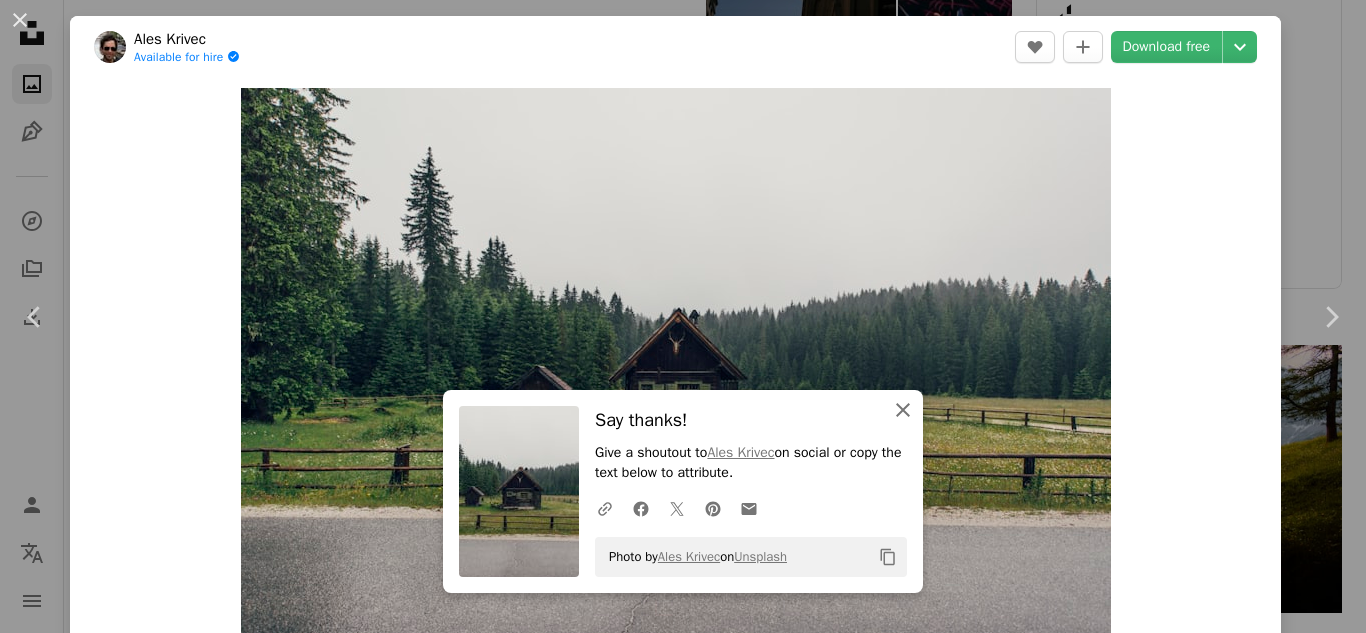 click 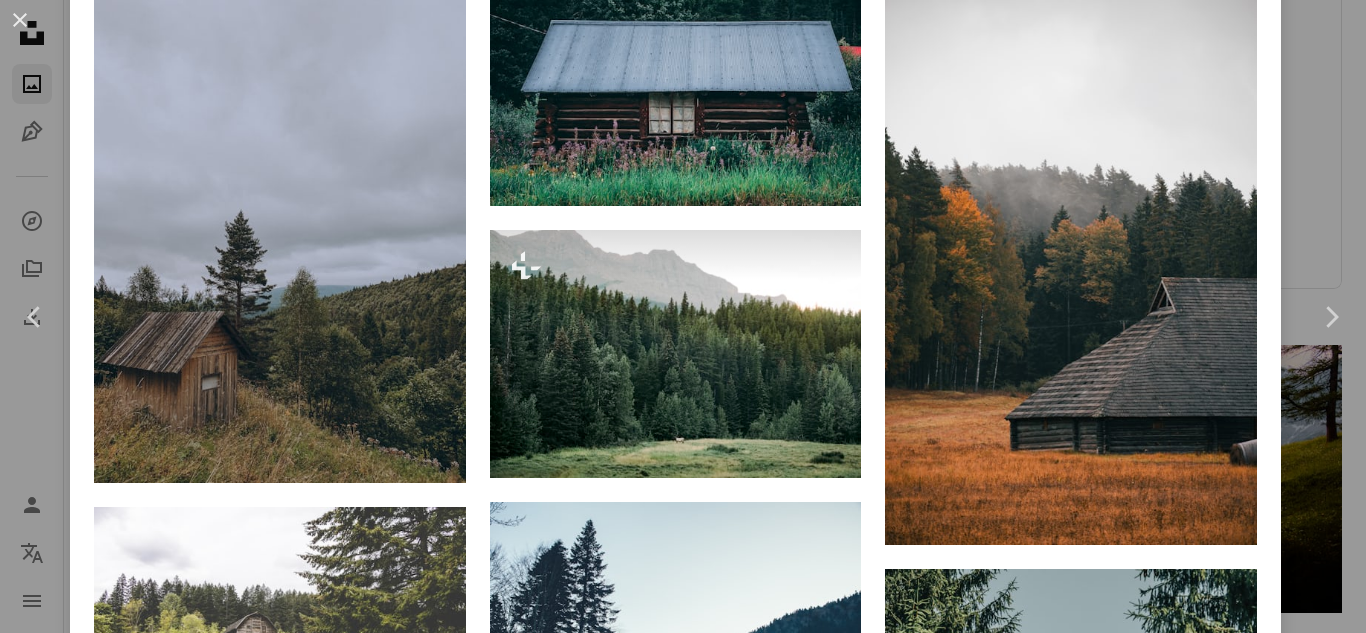 scroll, scrollTop: 1327, scrollLeft: 0, axis: vertical 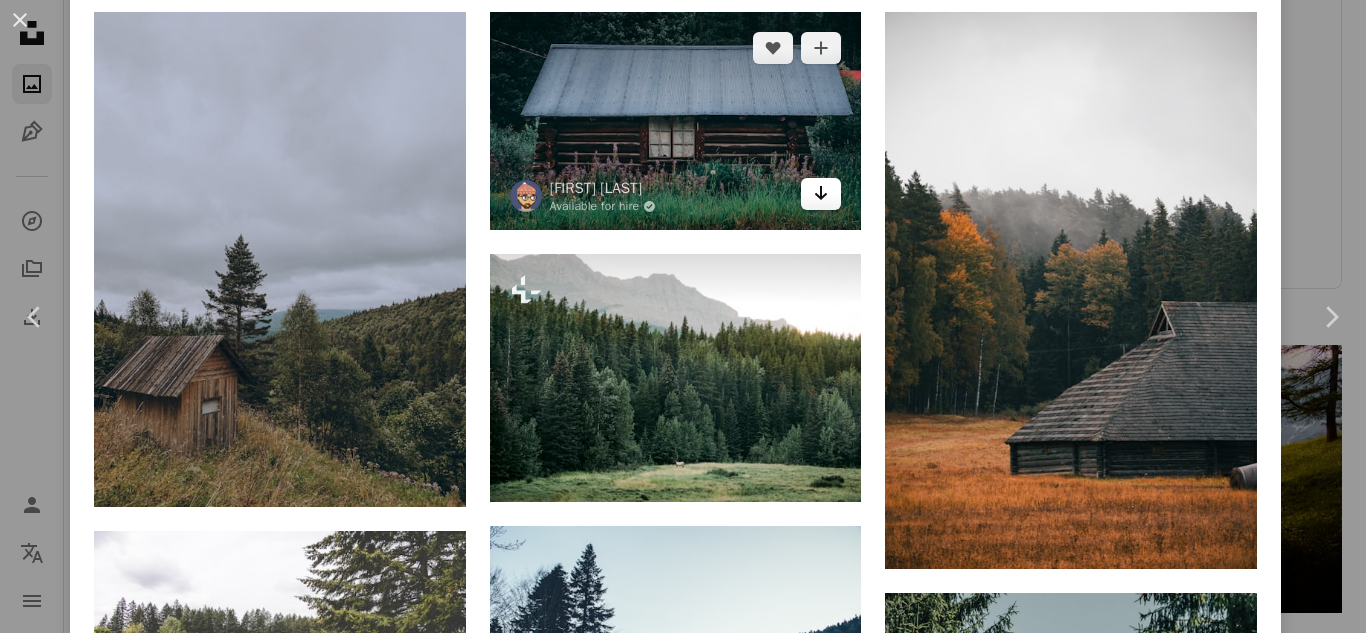 click on "Arrow pointing down" at bounding box center [821, 194] 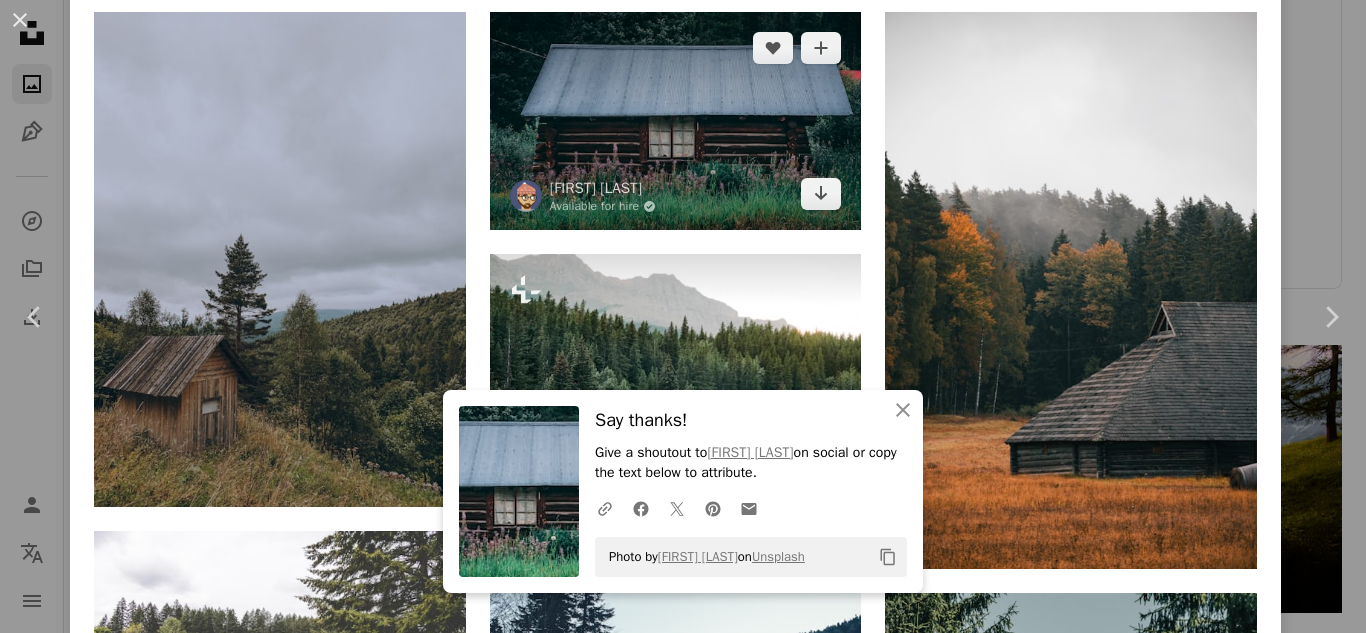 click at bounding box center [676, 121] 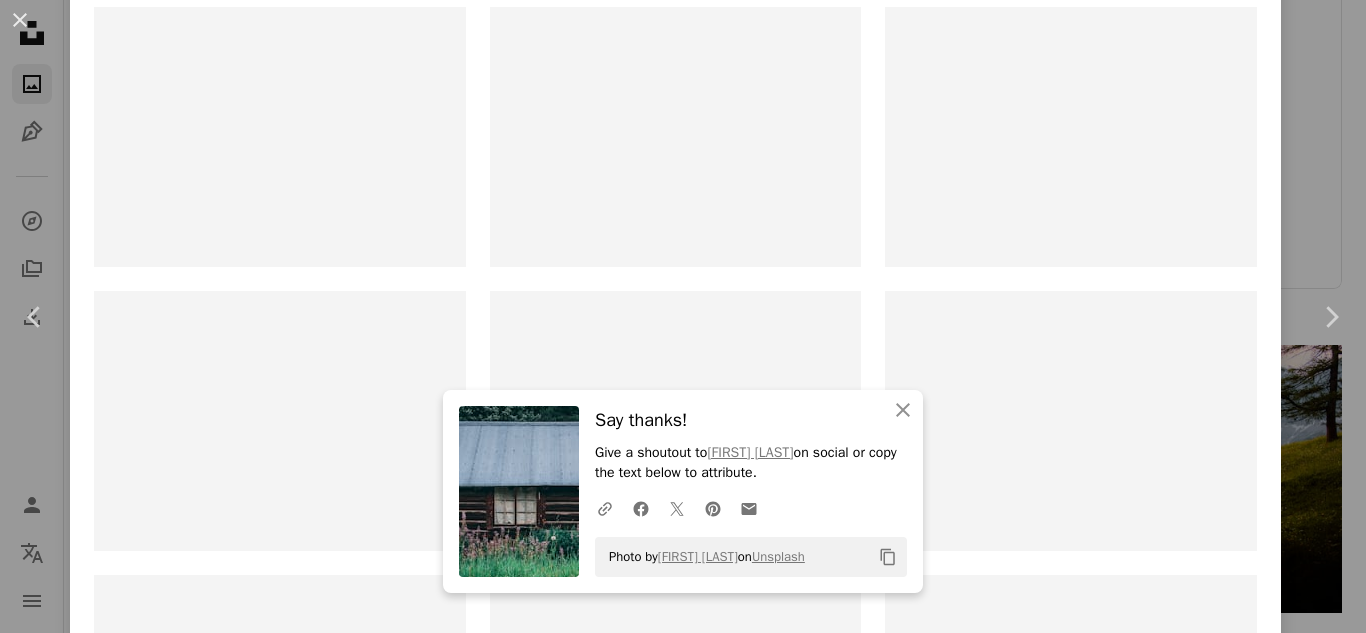 scroll, scrollTop: 0, scrollLeft: 0, axis: both 